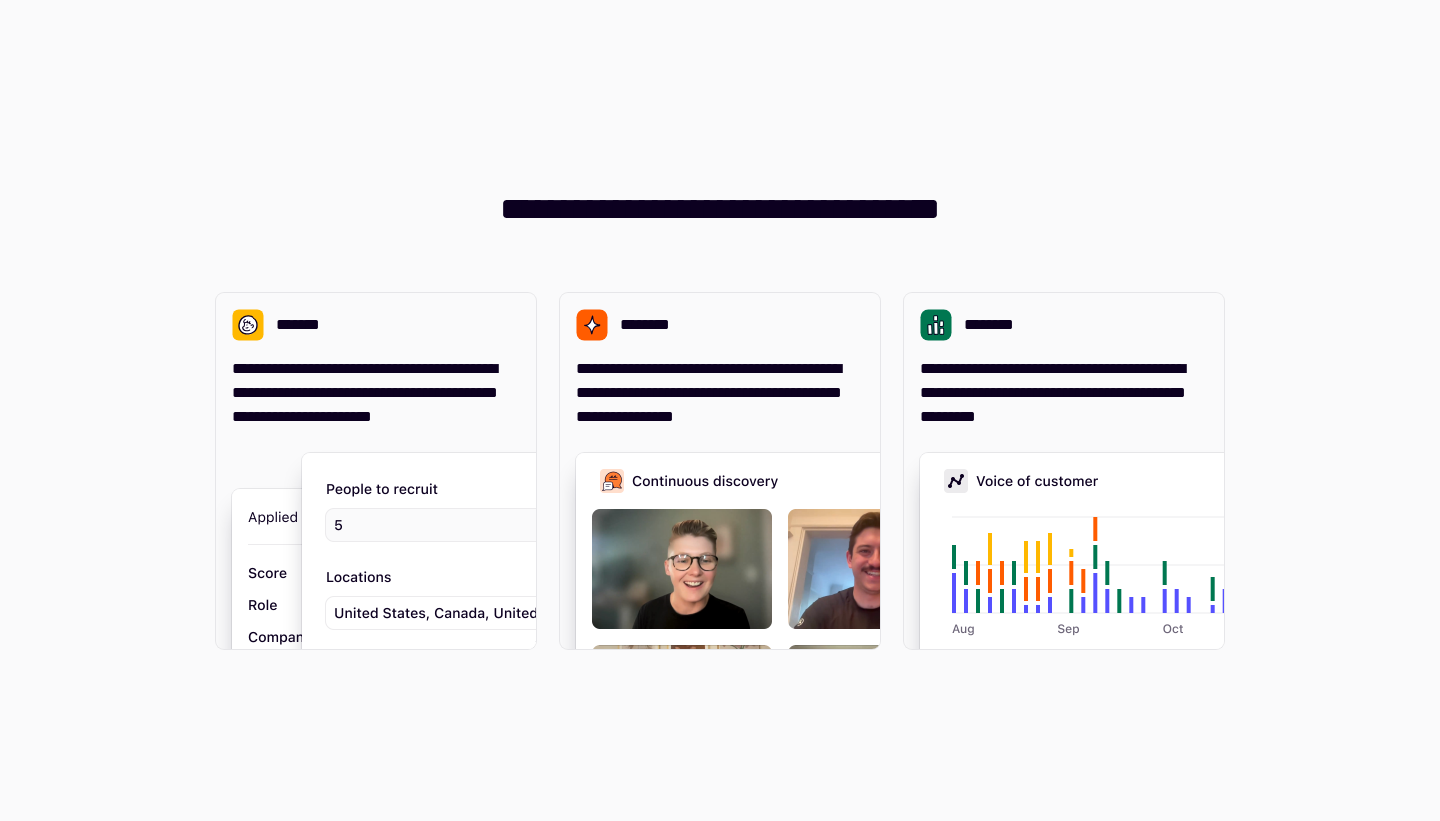 scroll, scrollTop: 0, scrollLeft: 0, axis: both 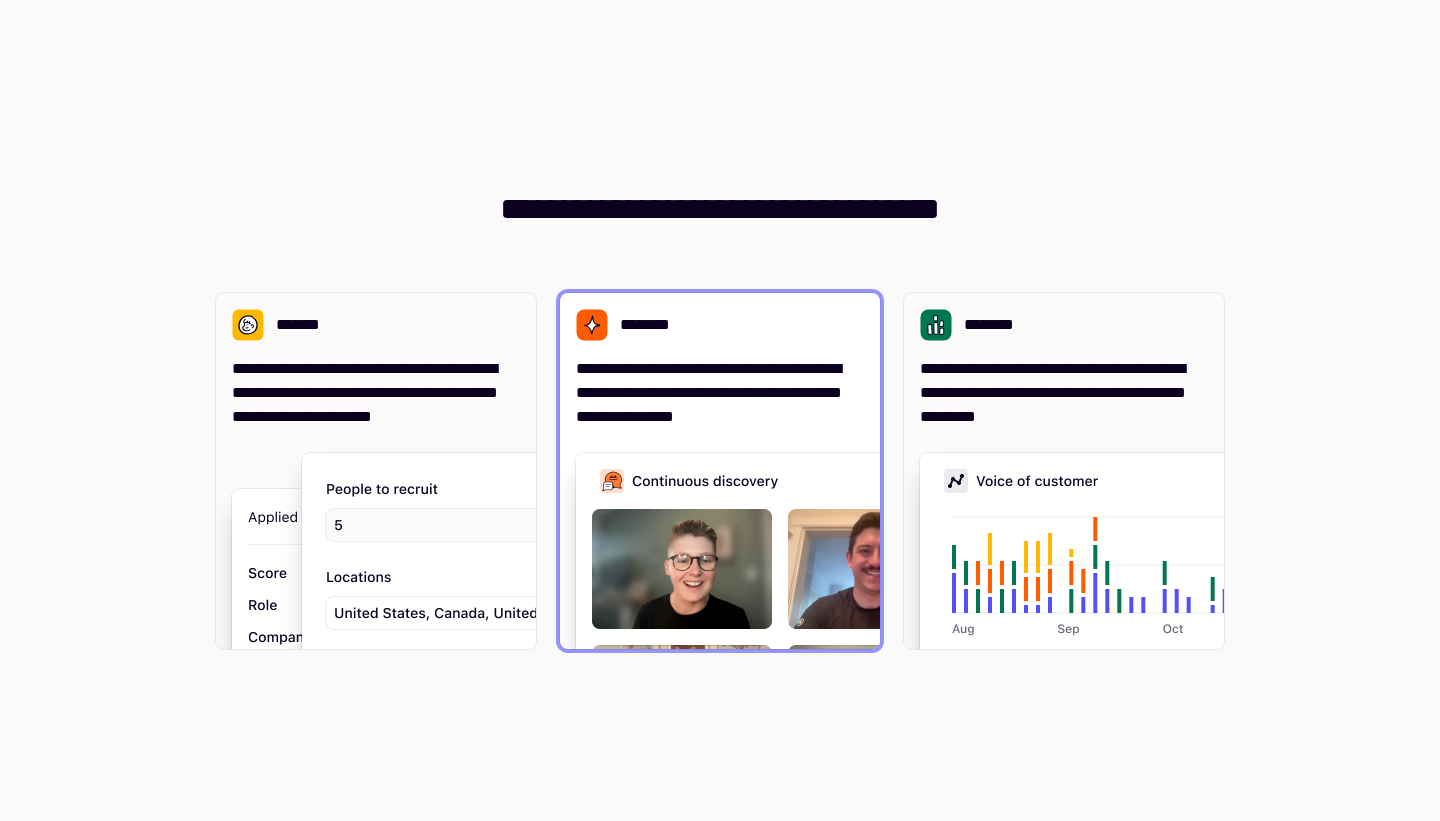 click on "**********" at bounding box center (720, 361) 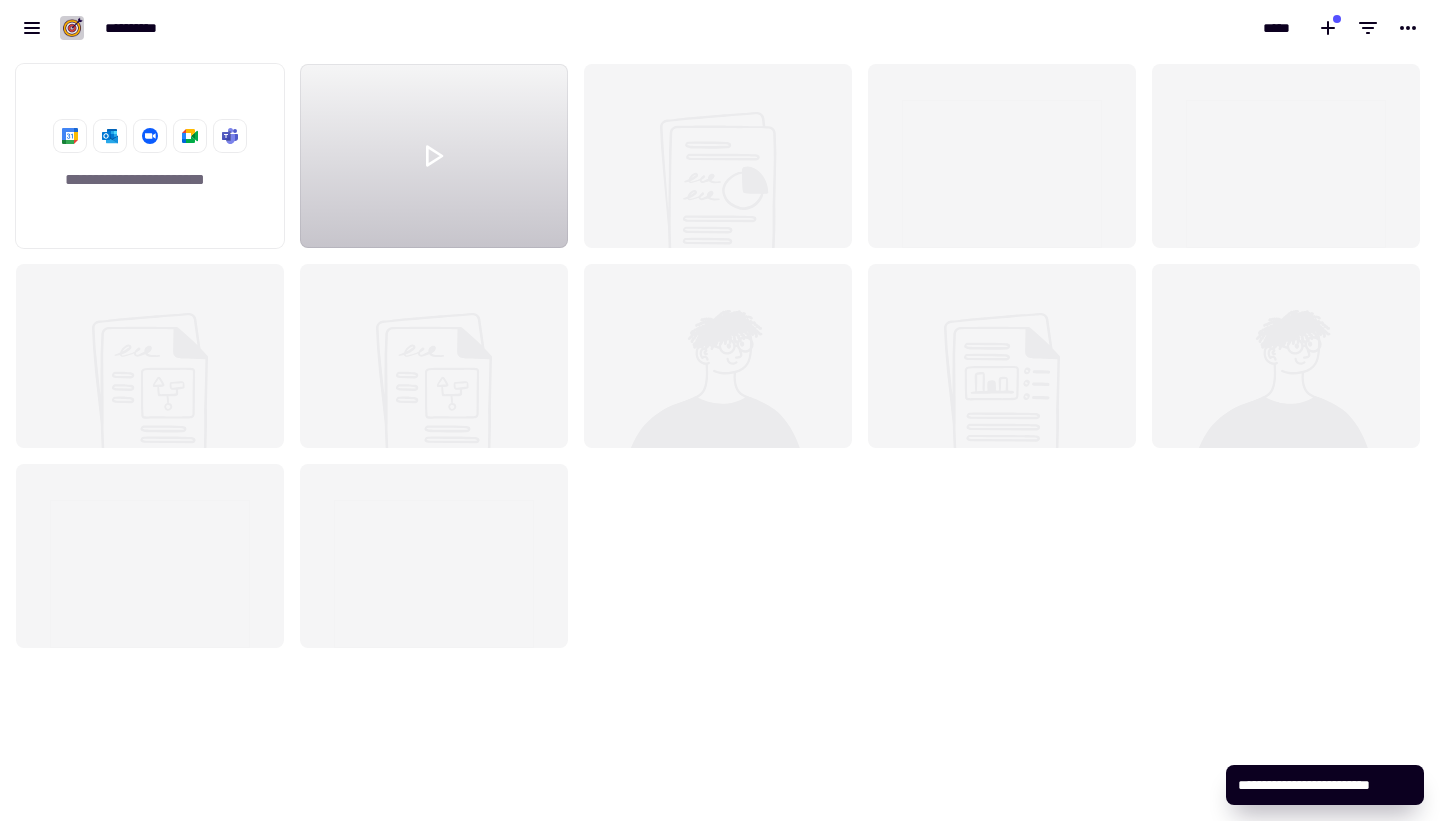 scroll, scrollTop: 1, scrollLeft: 1, axis: both 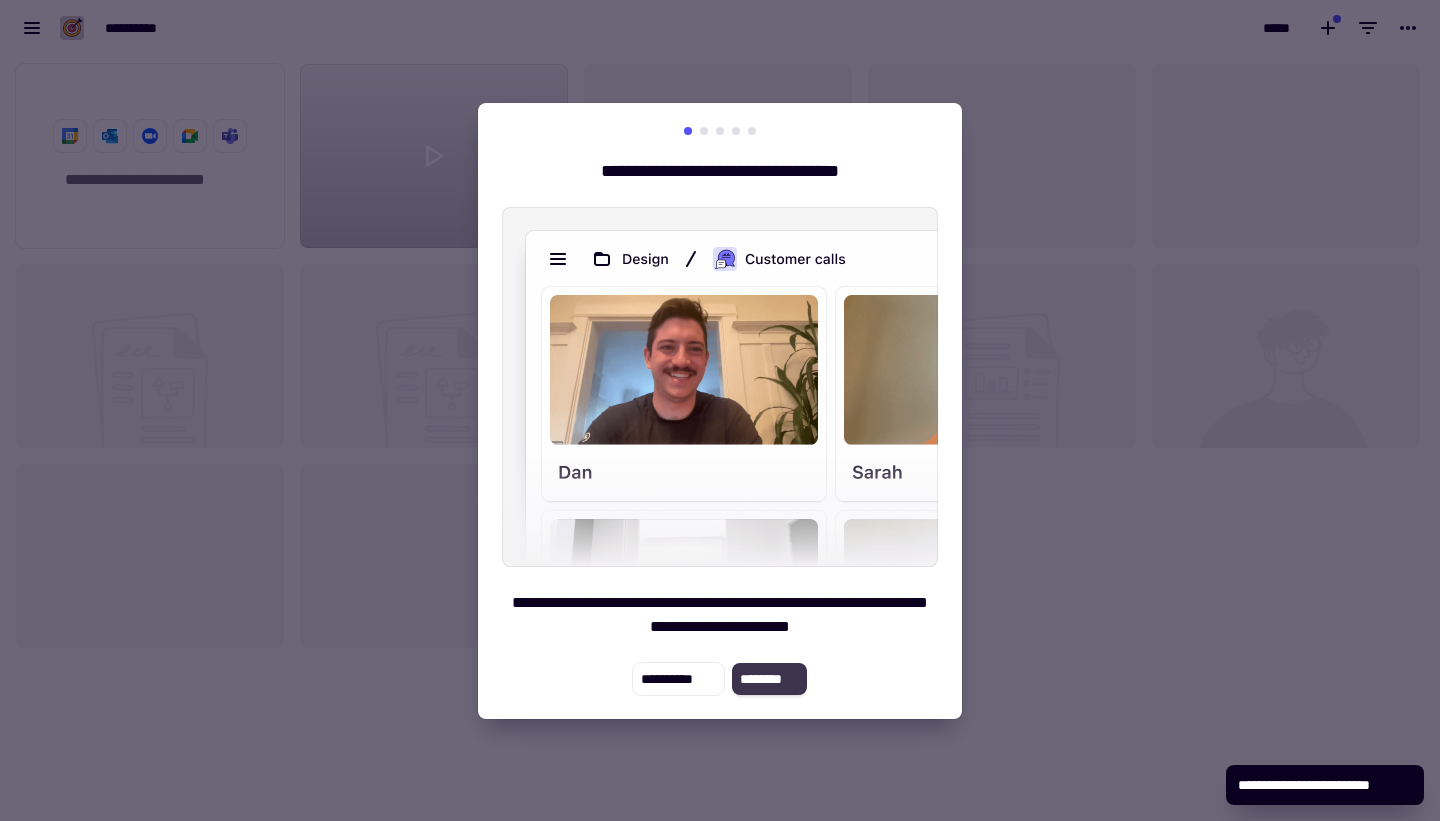 click on "********" 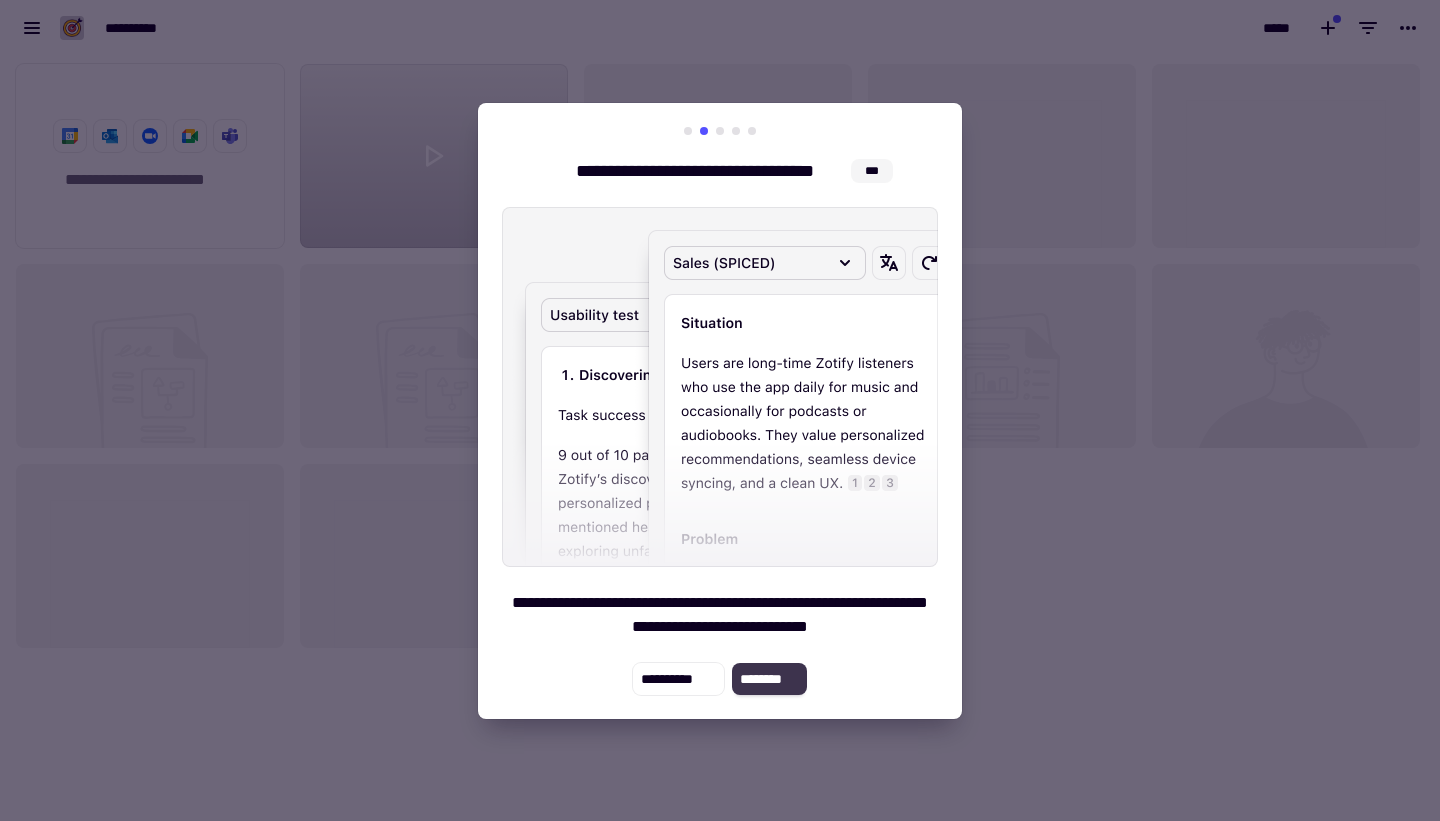 click on "********" 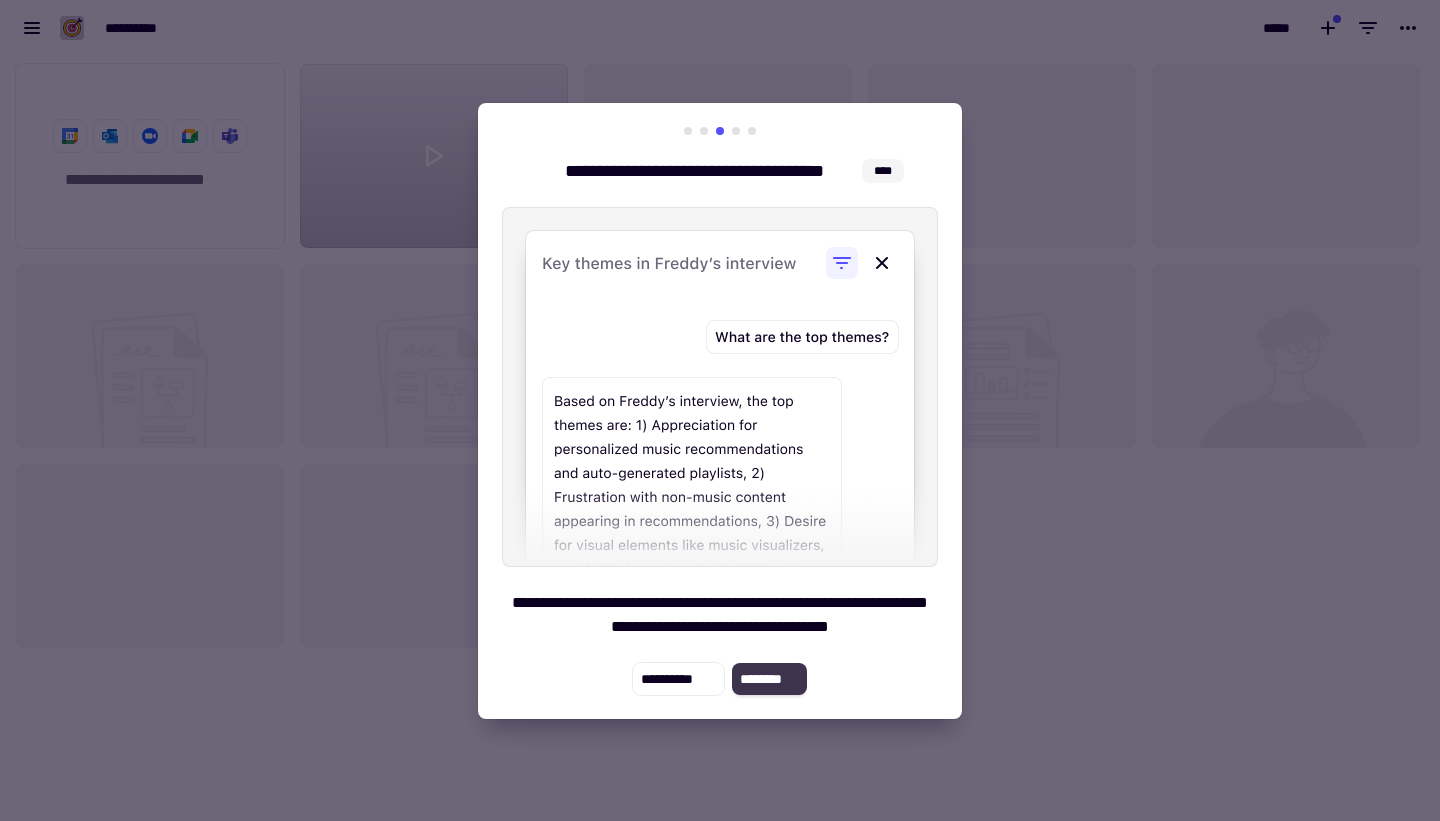 click on "********" 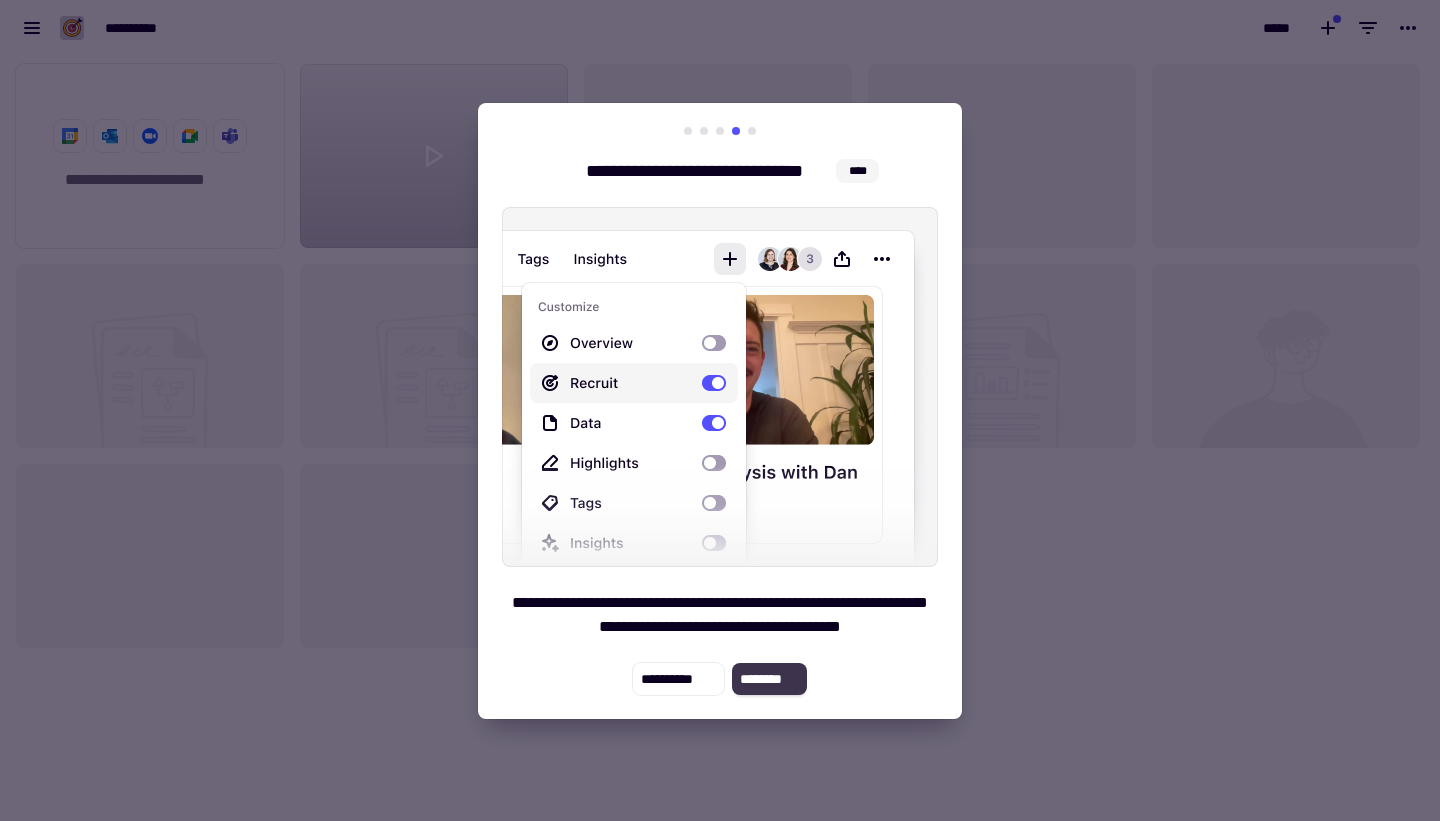 click on "********" 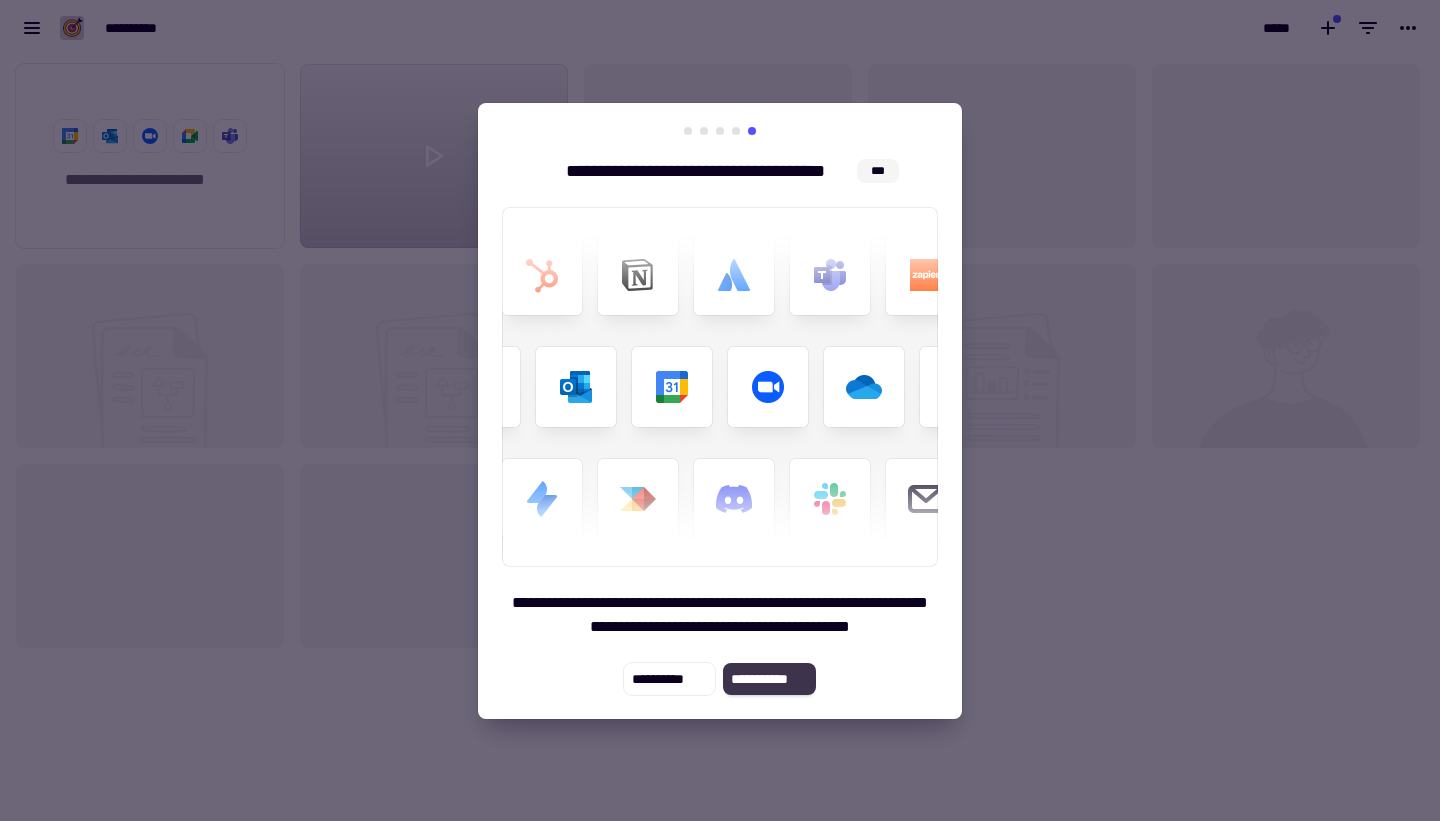click on "**********" 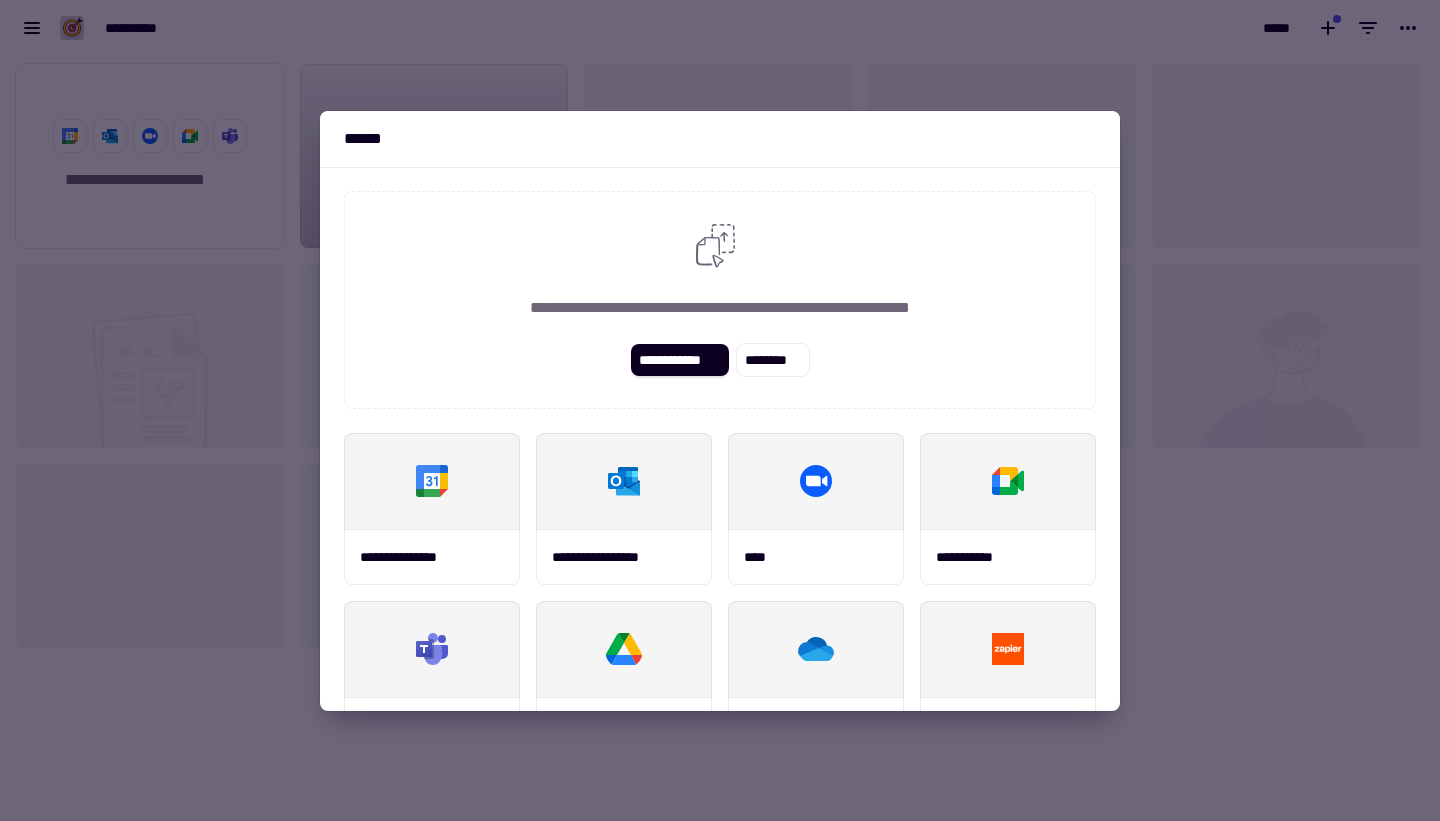 click at bounding box center (720, 410) 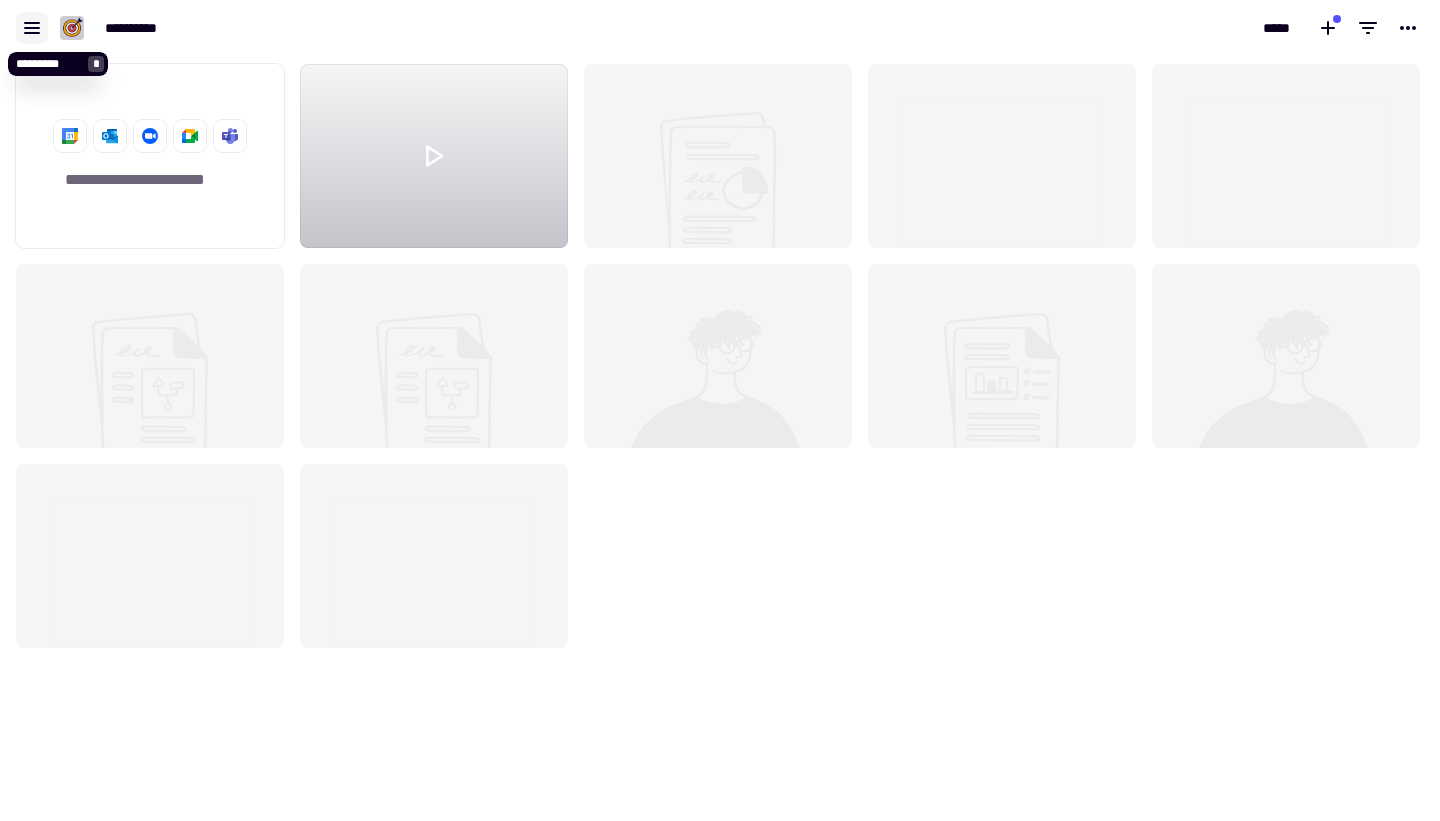 click 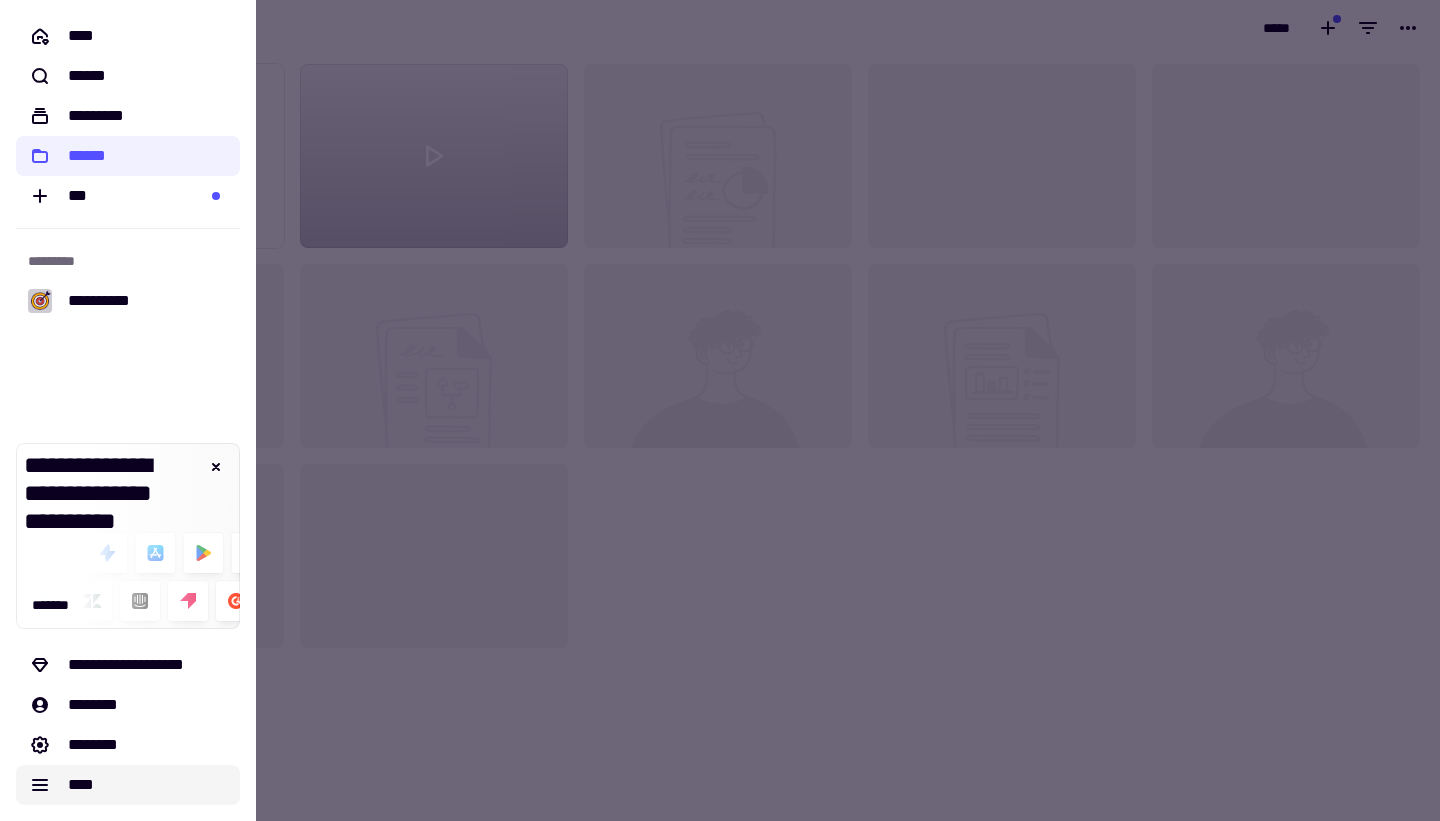click on "****" 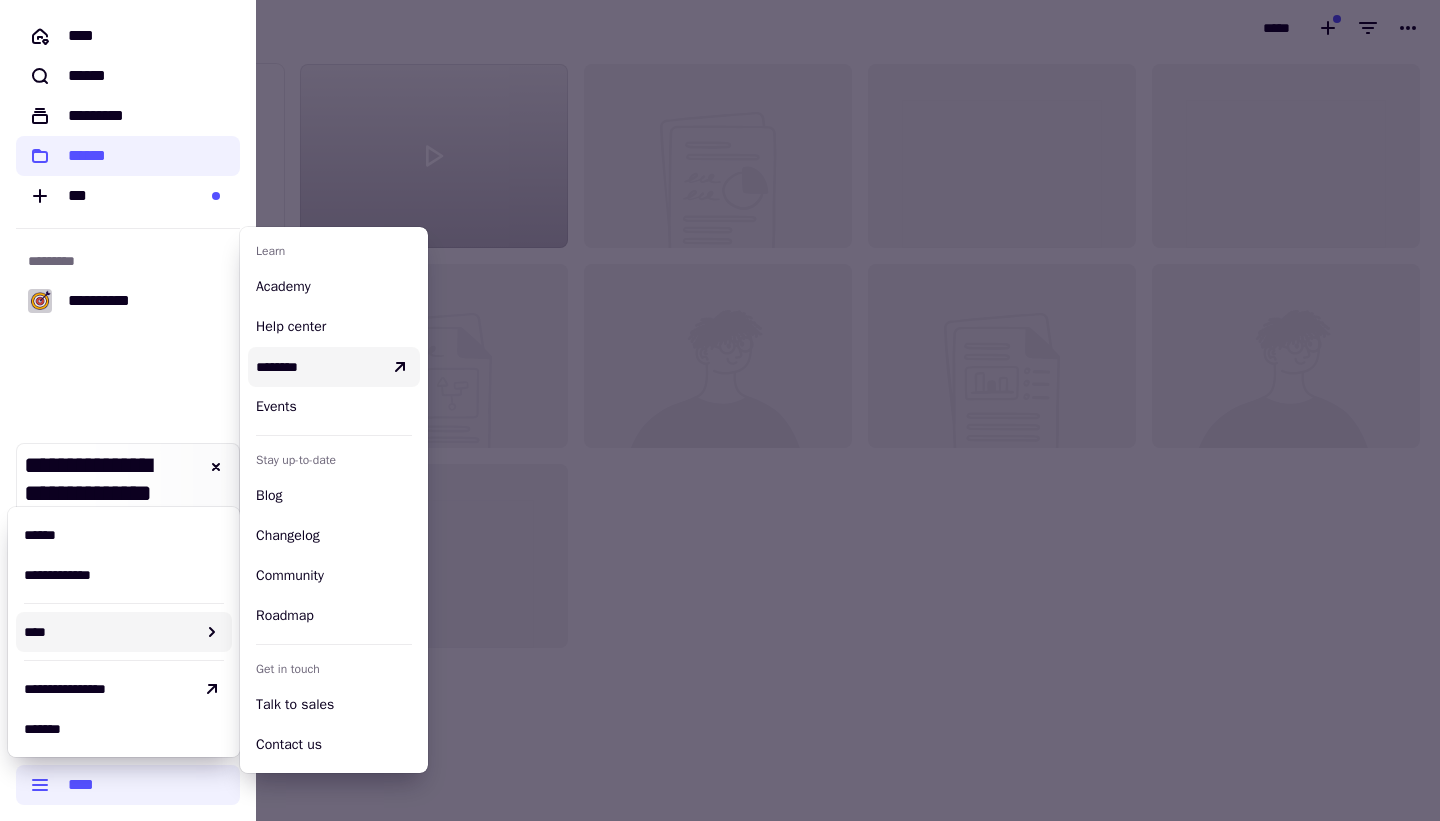 click on "**********" 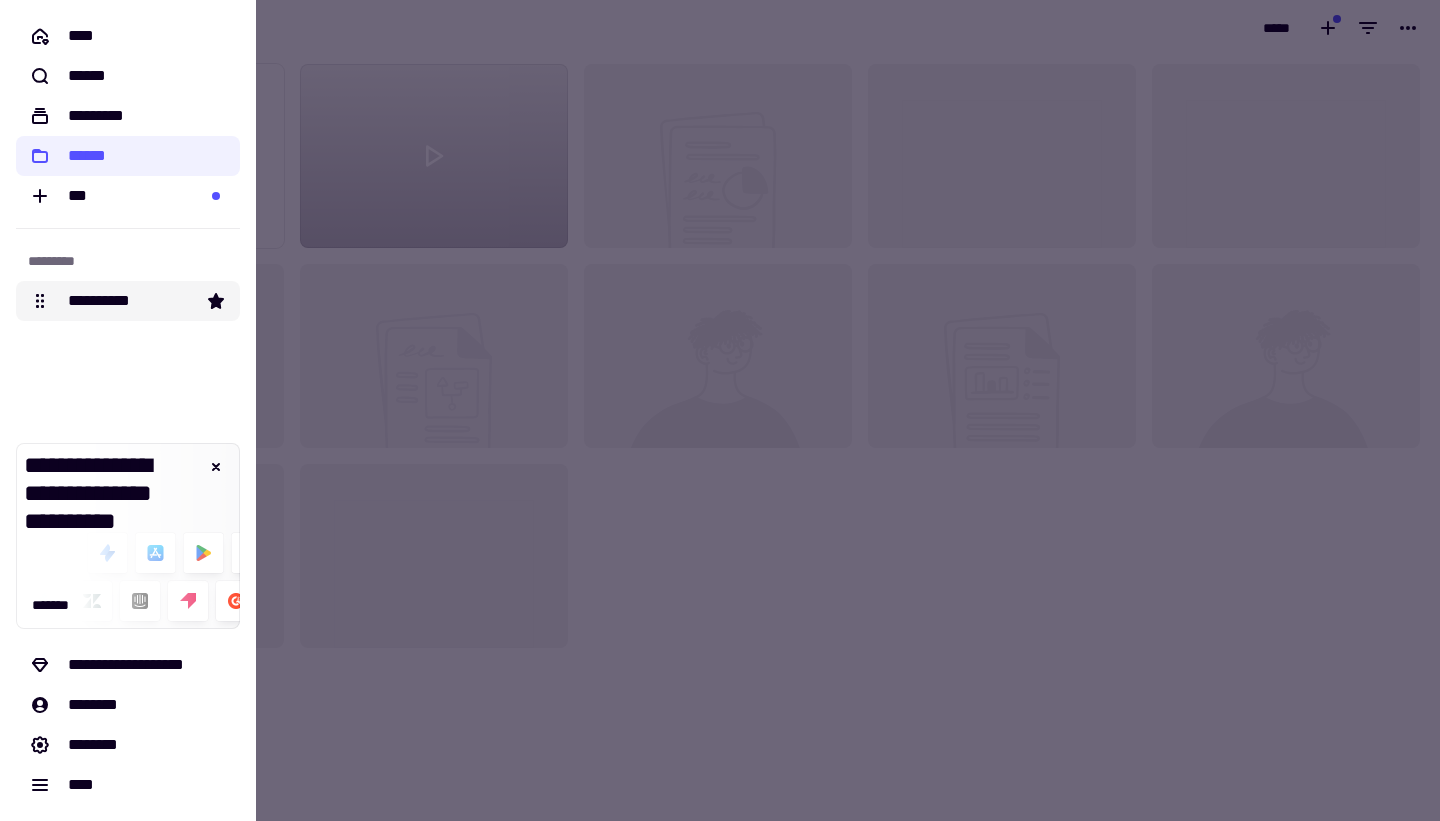 click on "**********" 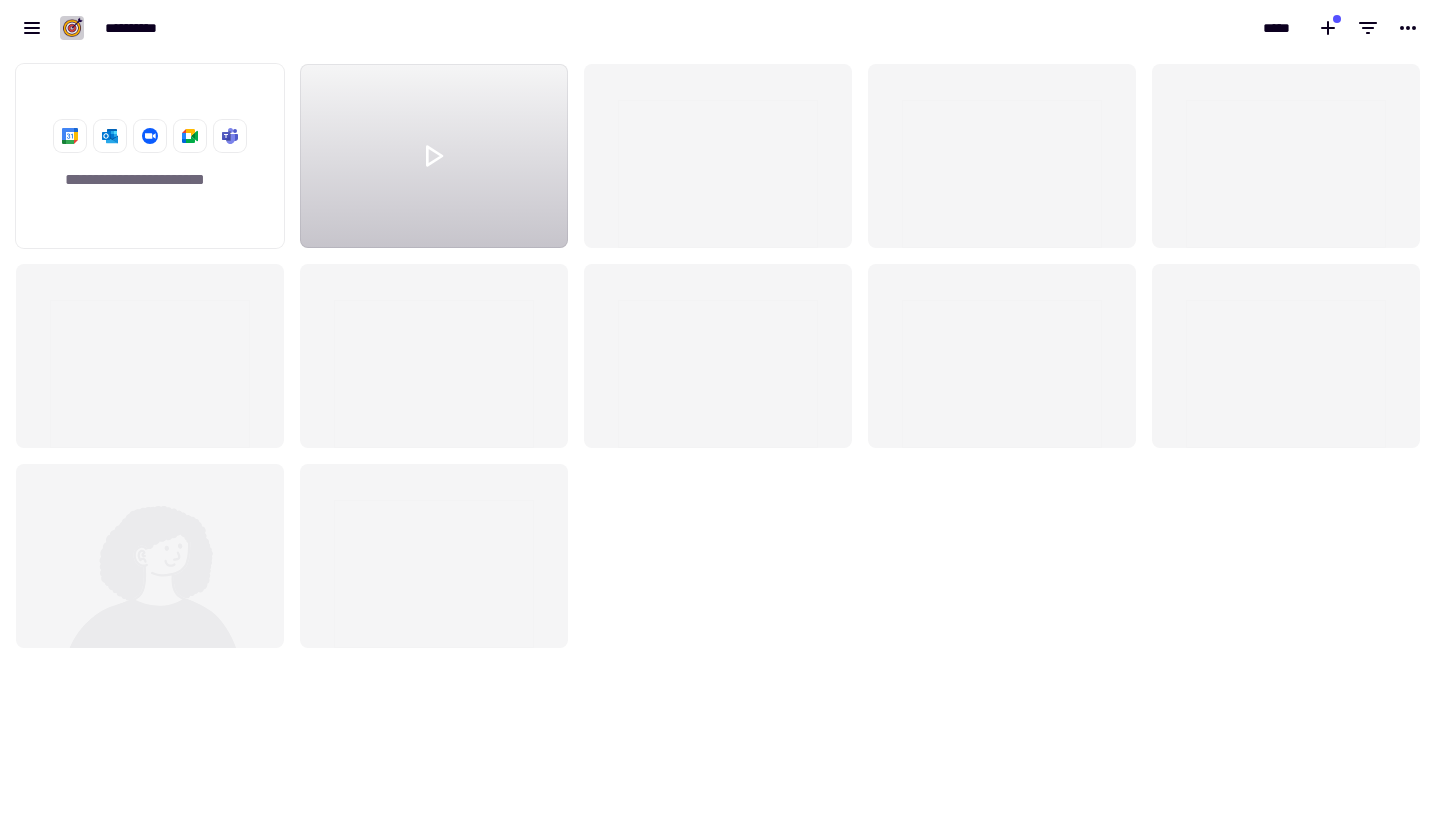 scroll, scrollTop: 1, scrollLeft: 1, axis: both 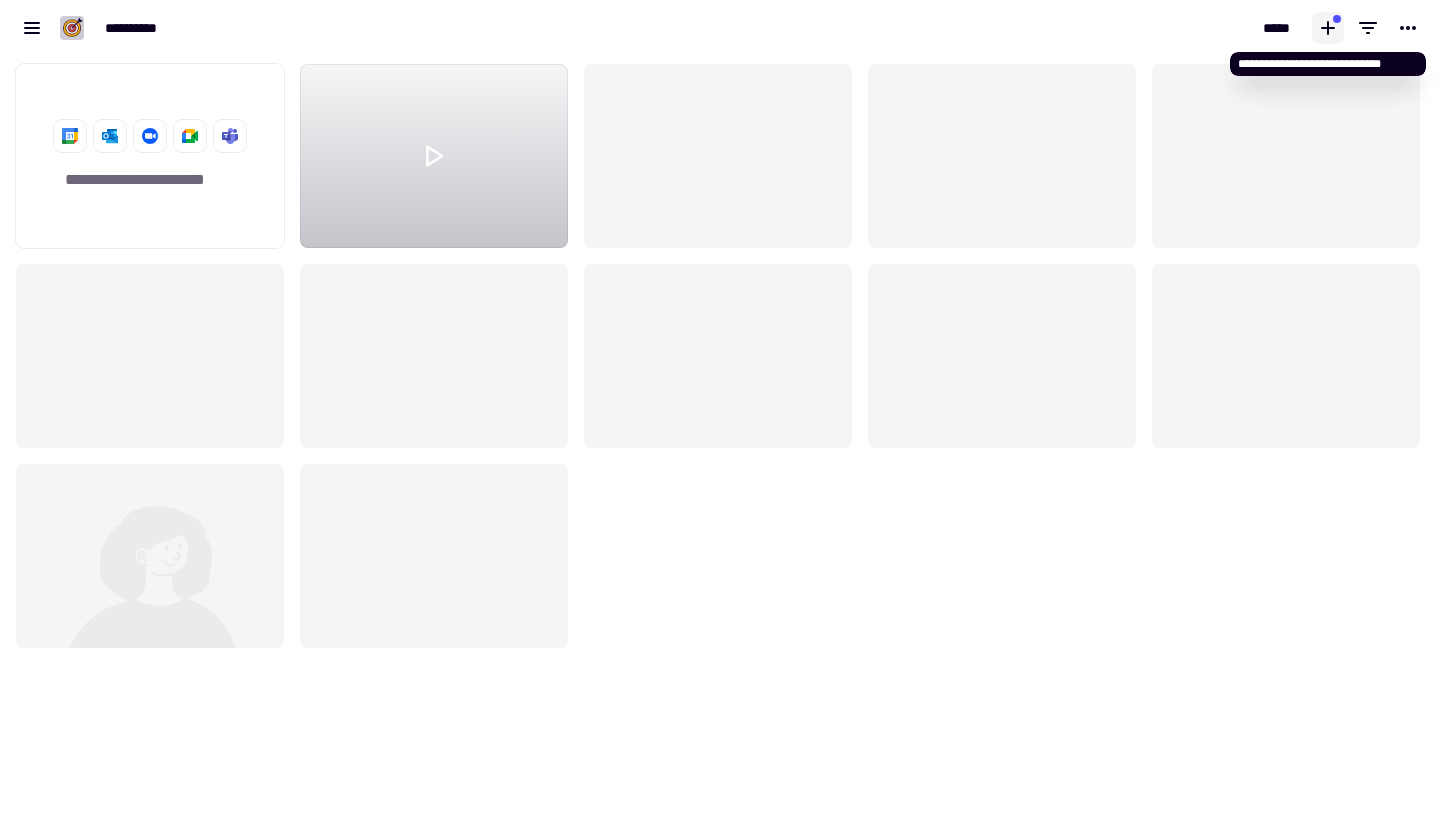 click 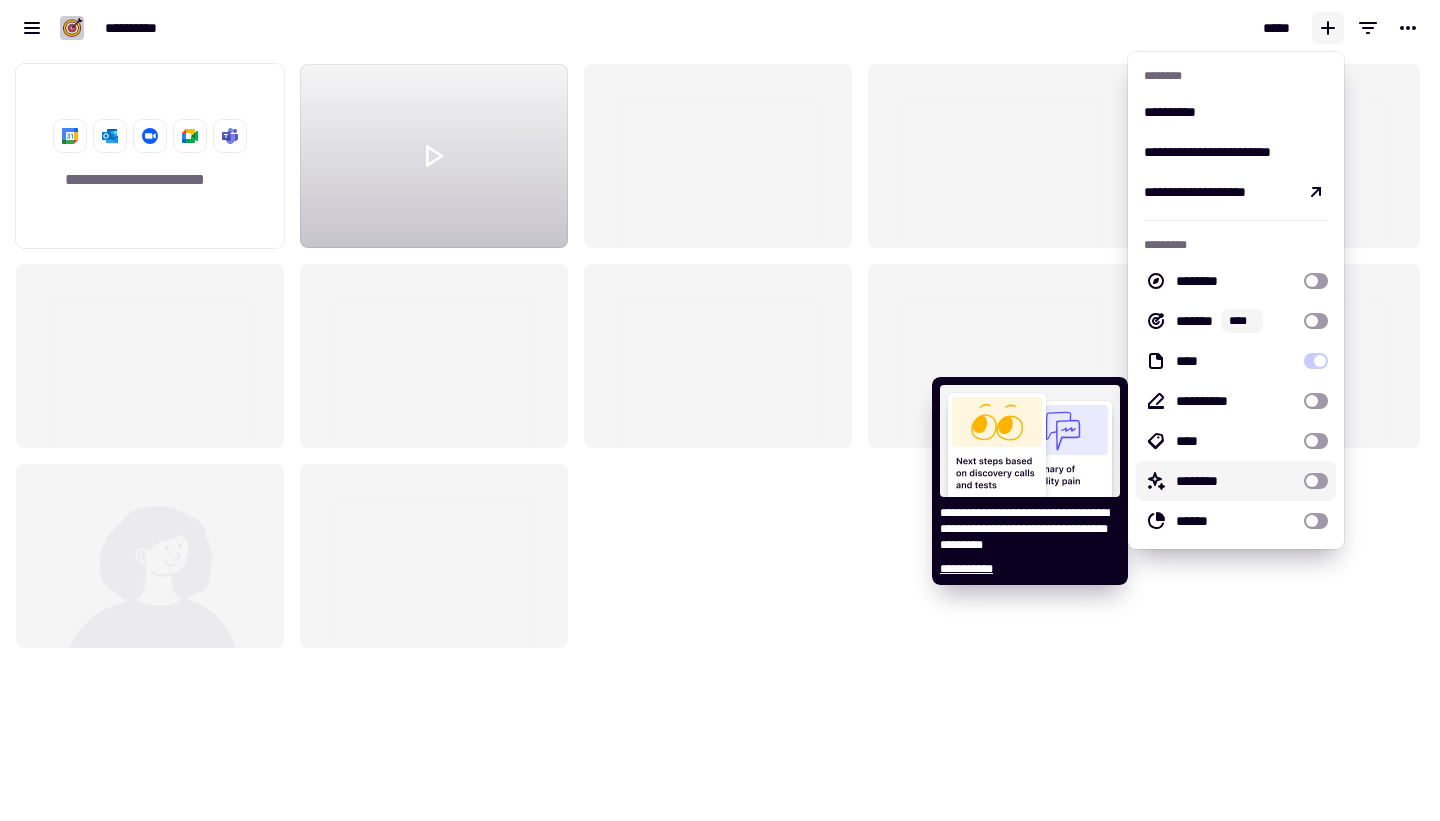 click on "********" at bounding box center [1236, 481] 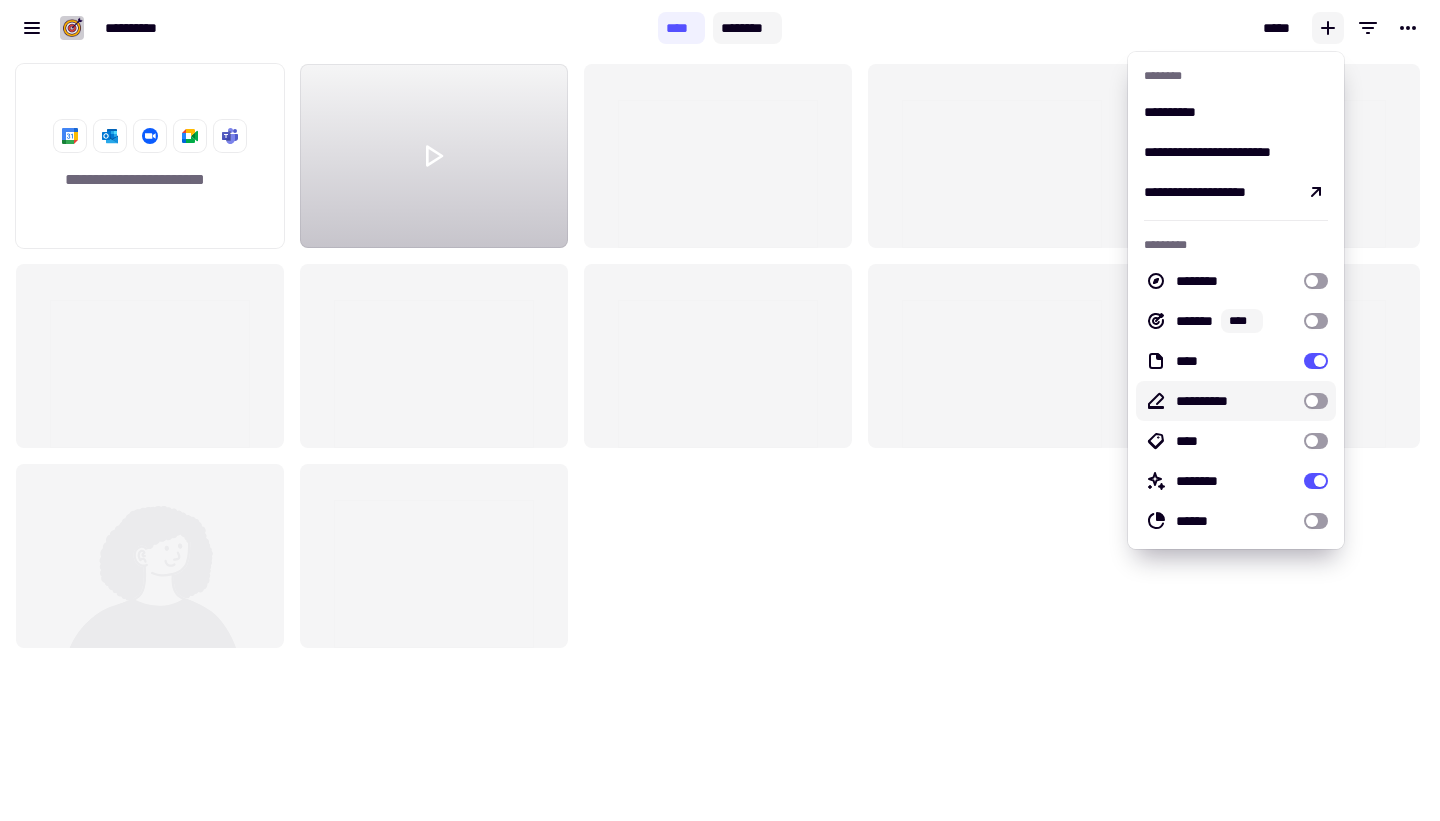 click on "********" 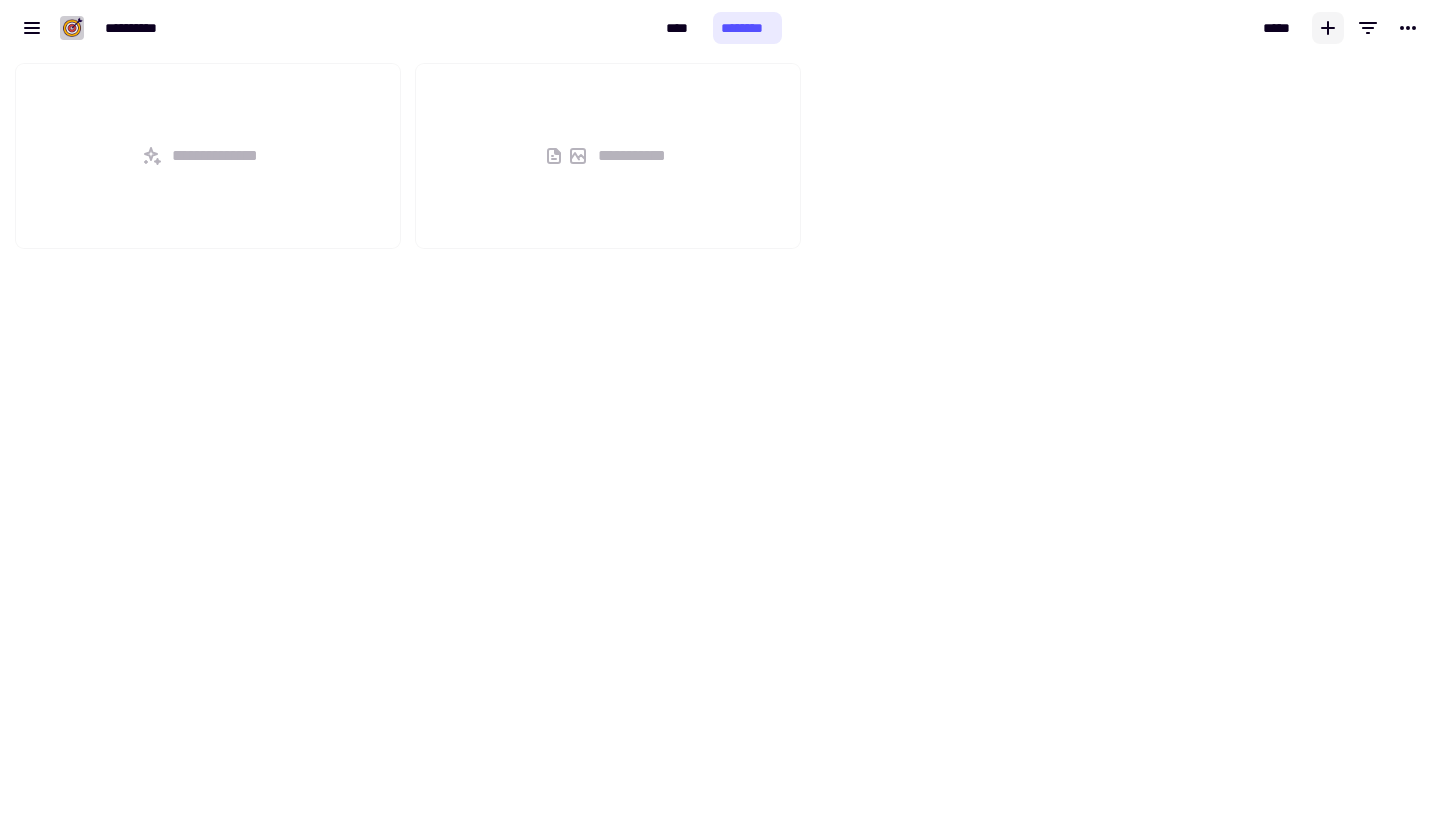 scroll, scrollTop: 1, scrollLeft: 1, axis: both 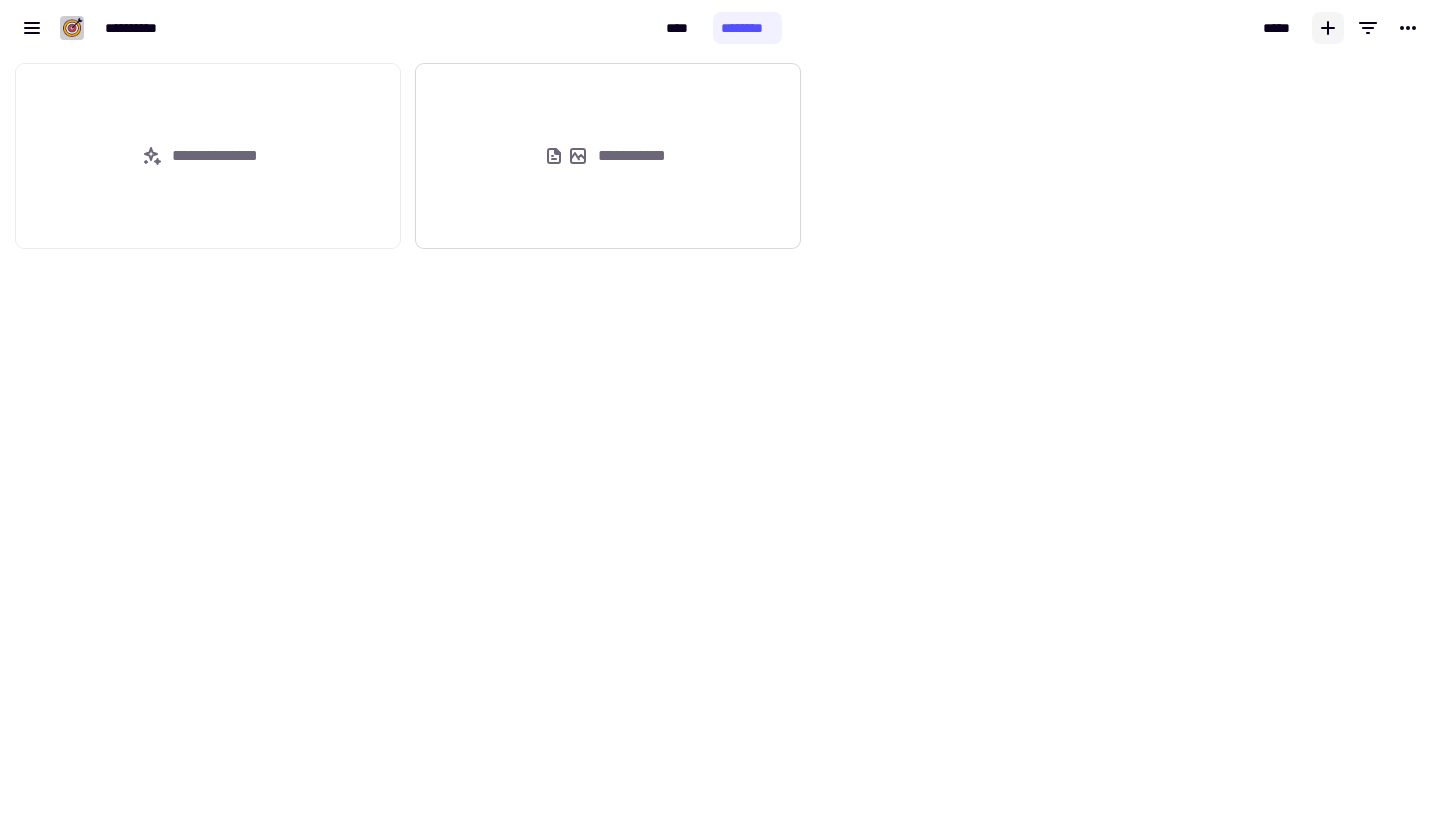 click on "**********" 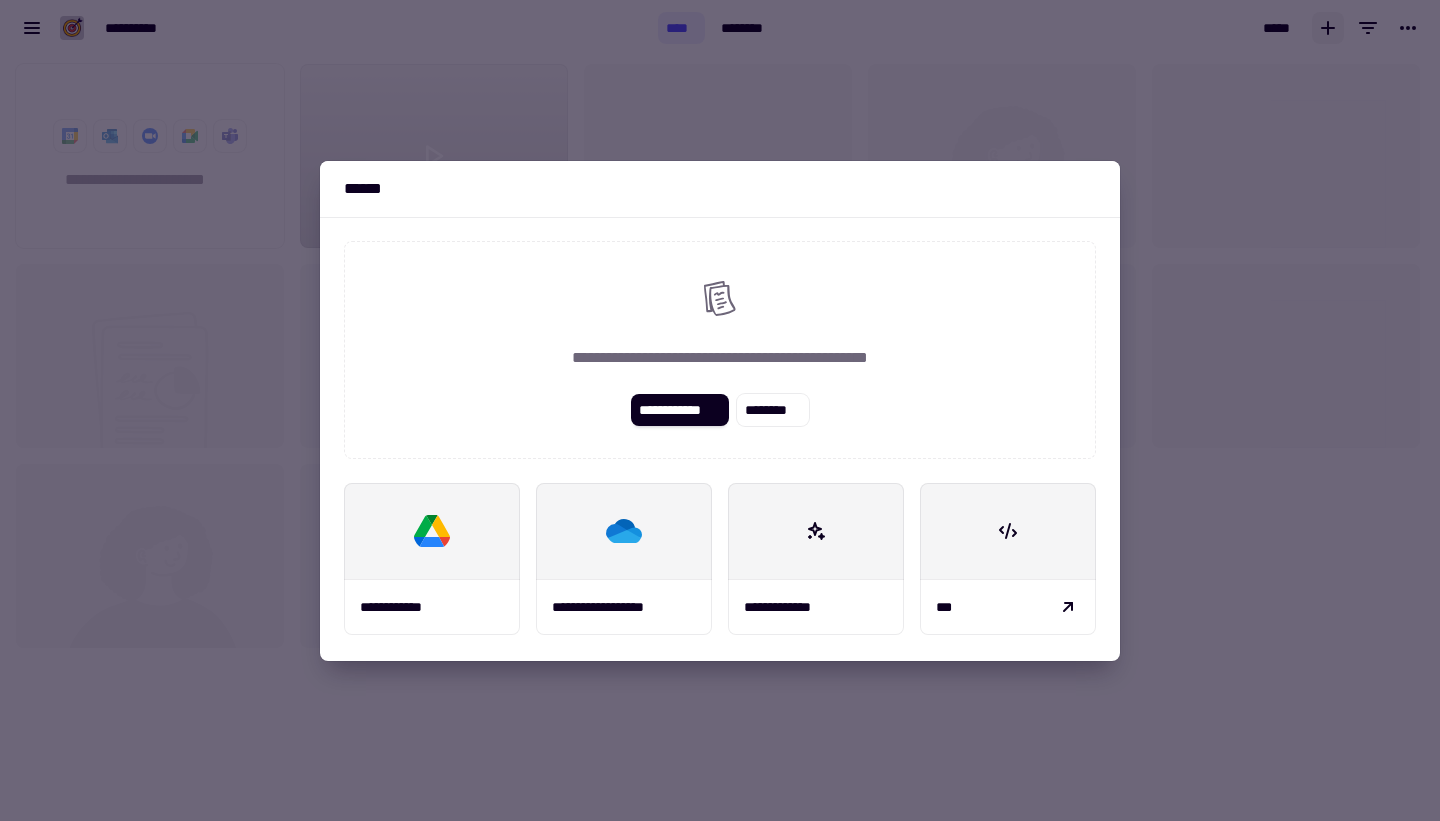 scroll, scrollTop: 1, scrollLeft: 1, axis: both 